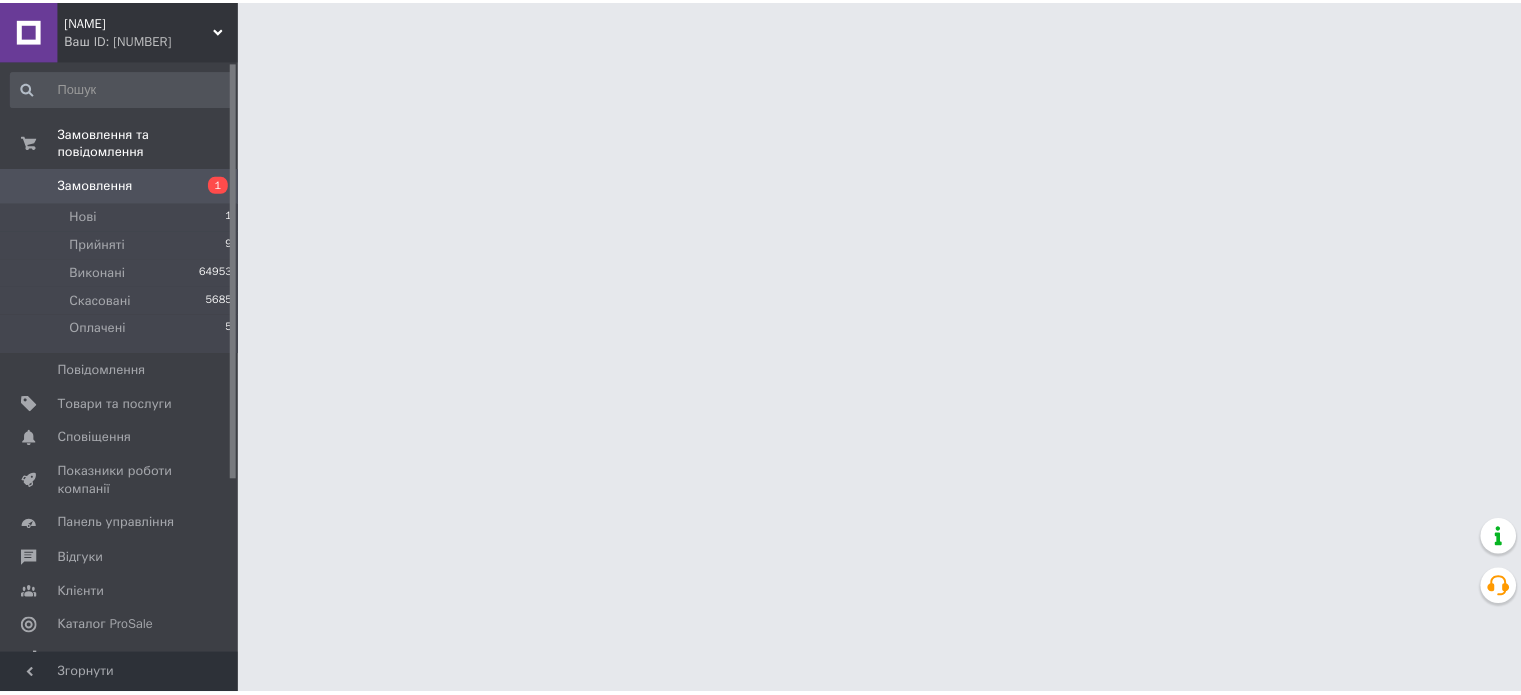 scroll, scrollTop: 0, scrollLeft: 0, axis: both 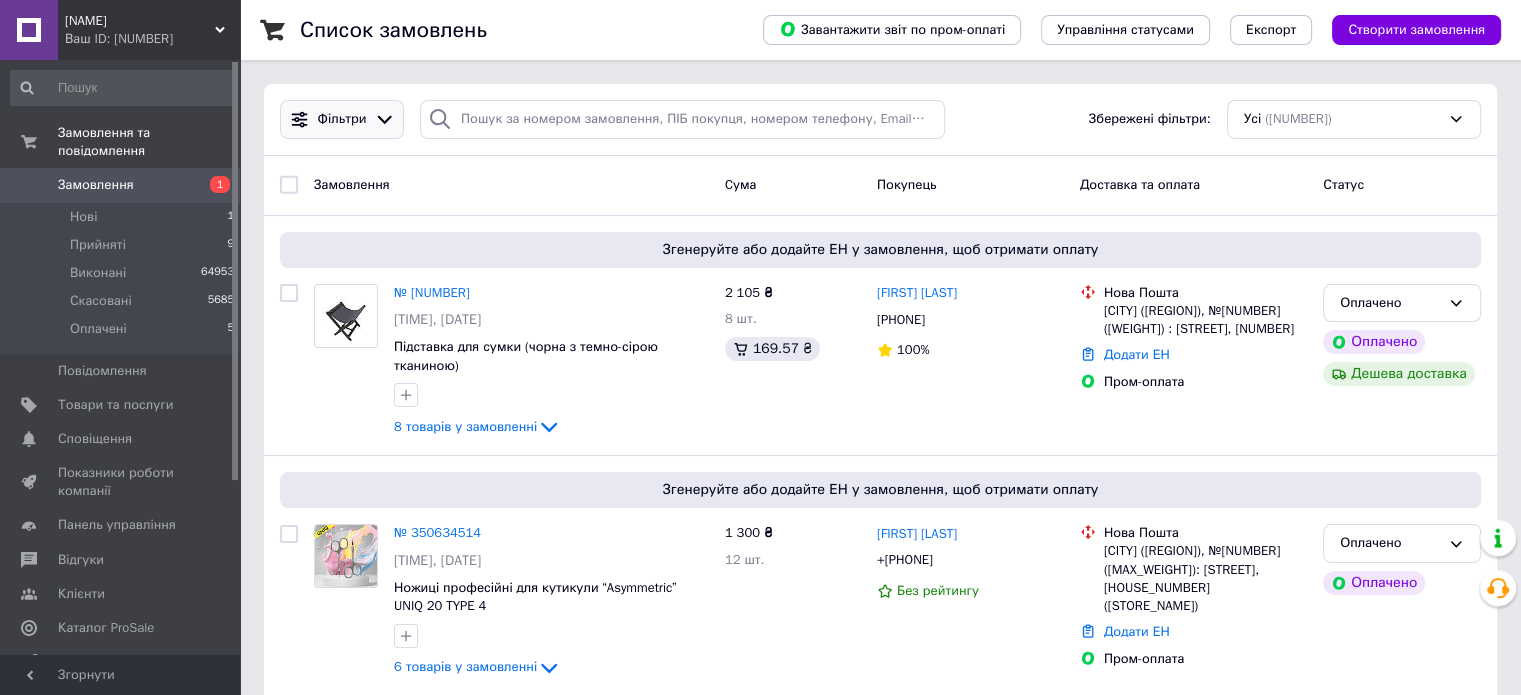 click at bounding box center (384, 119) 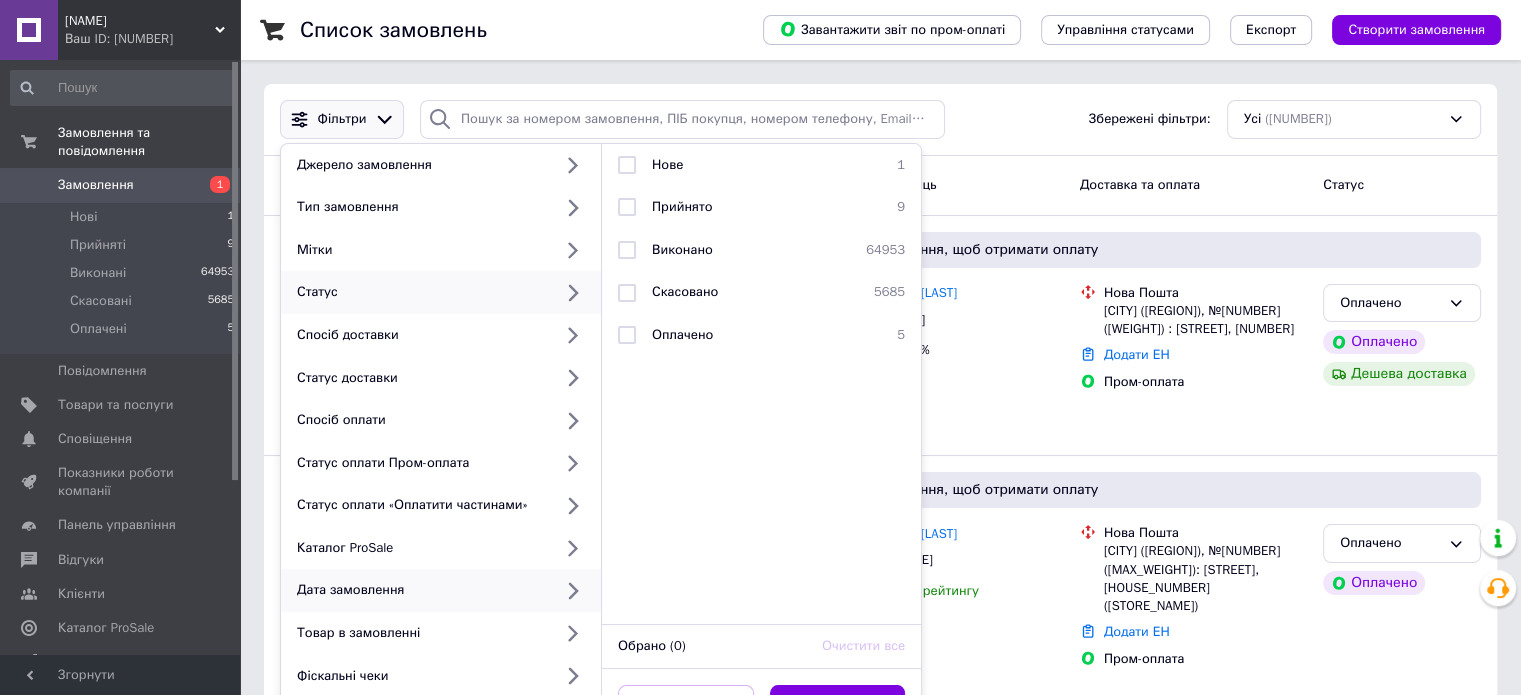 click on "Дата замовлення" at bounding box center (420, 165) 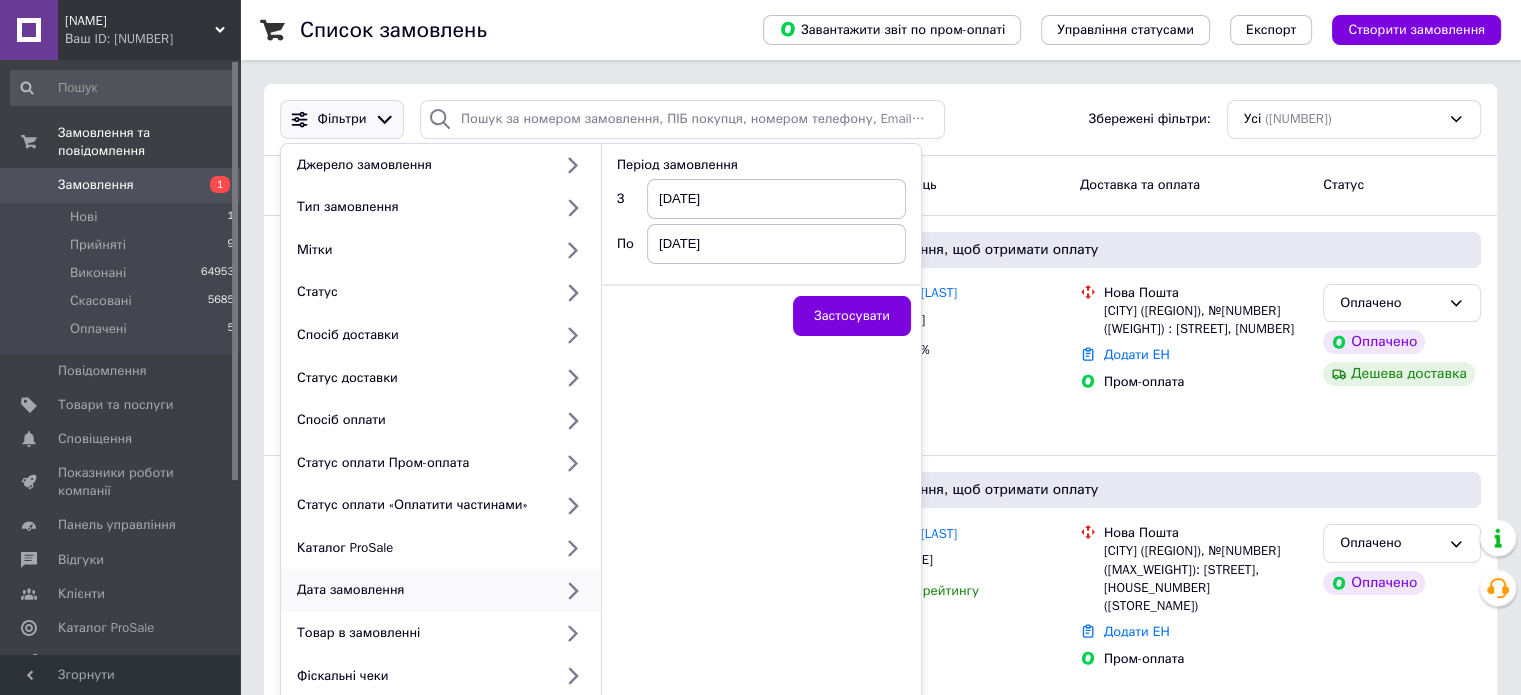 click on "[DATE]" at bounding box center [776, 199] 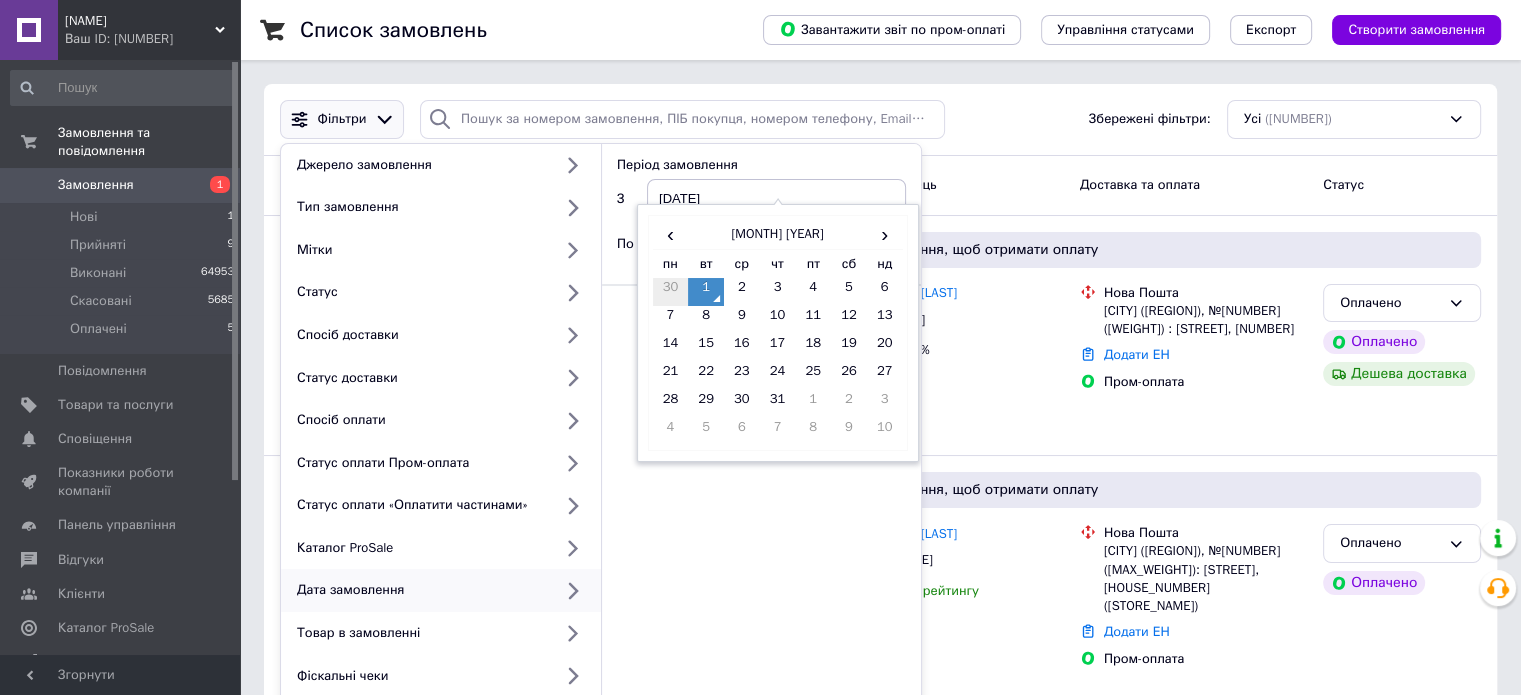 click on "30" at bounding box center (671, 292) 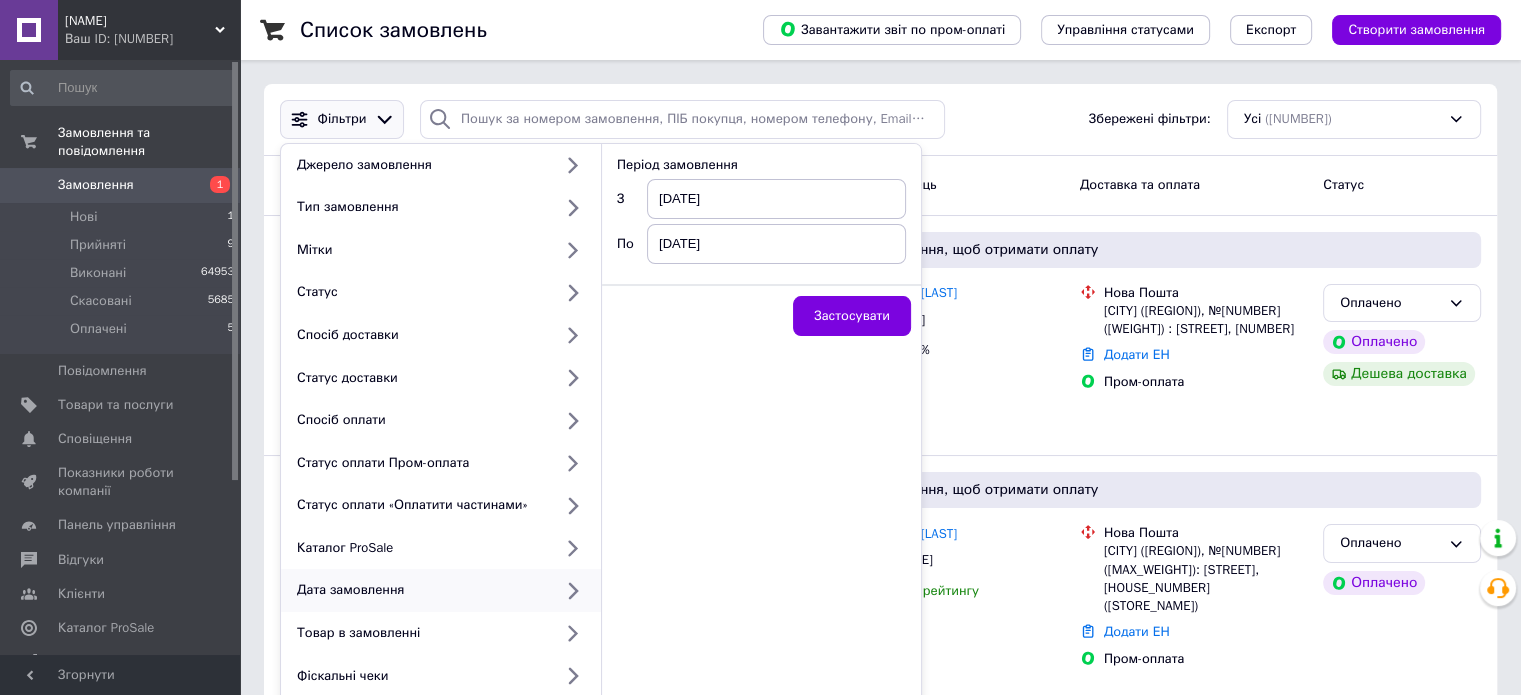 click on "[DATE]" at bounding box center (776, 199) 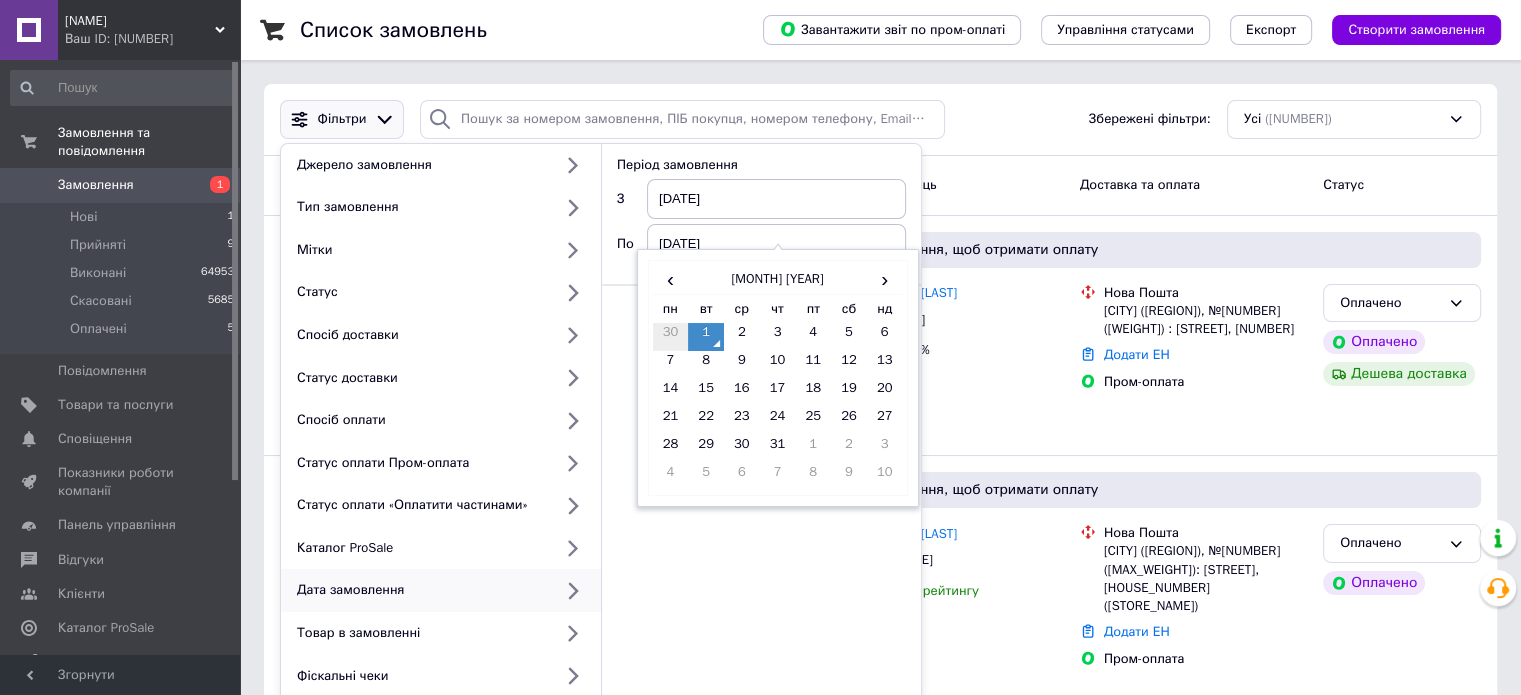 click on "30" at bounding box center [671, 337] 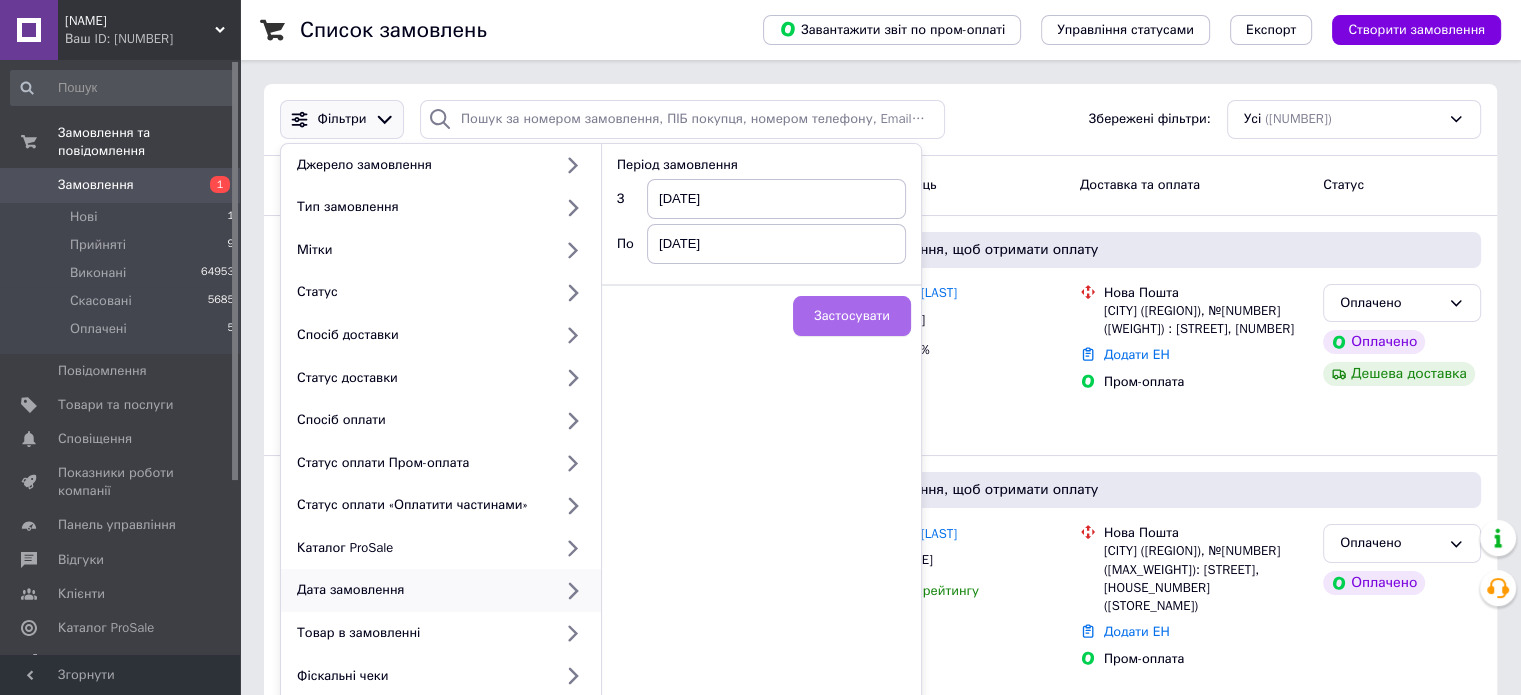 click on "Застосувати" at bounding box center (852, 316) 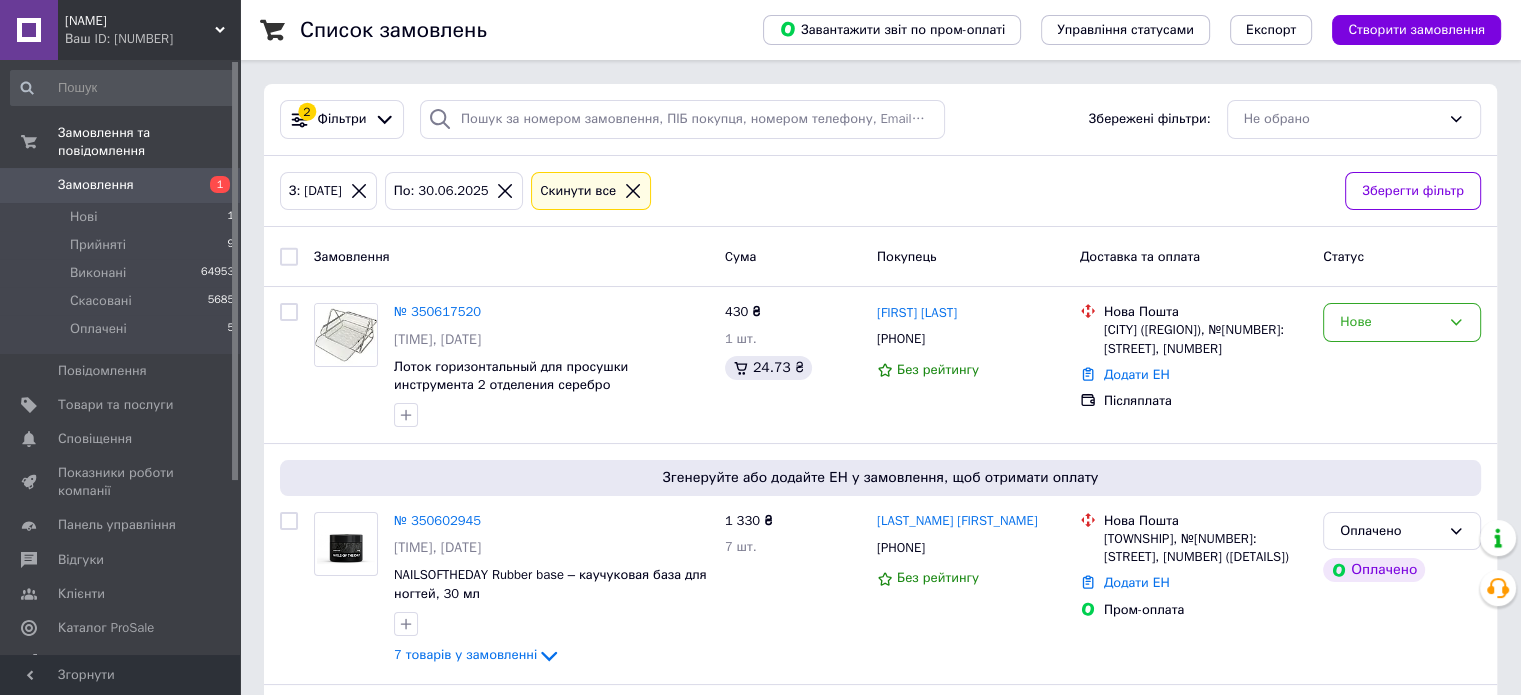 click at bounding box center [289, 256] 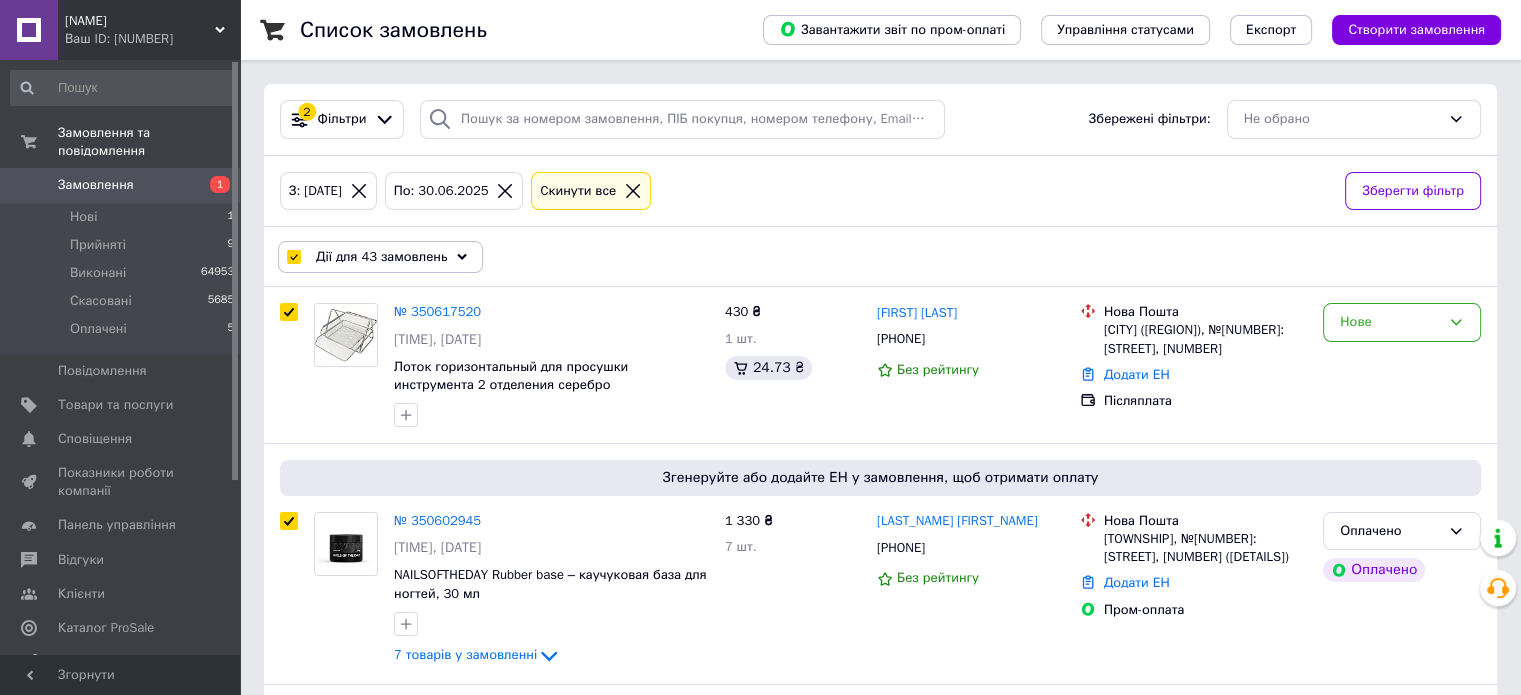 click at bounding box center [463, 256] 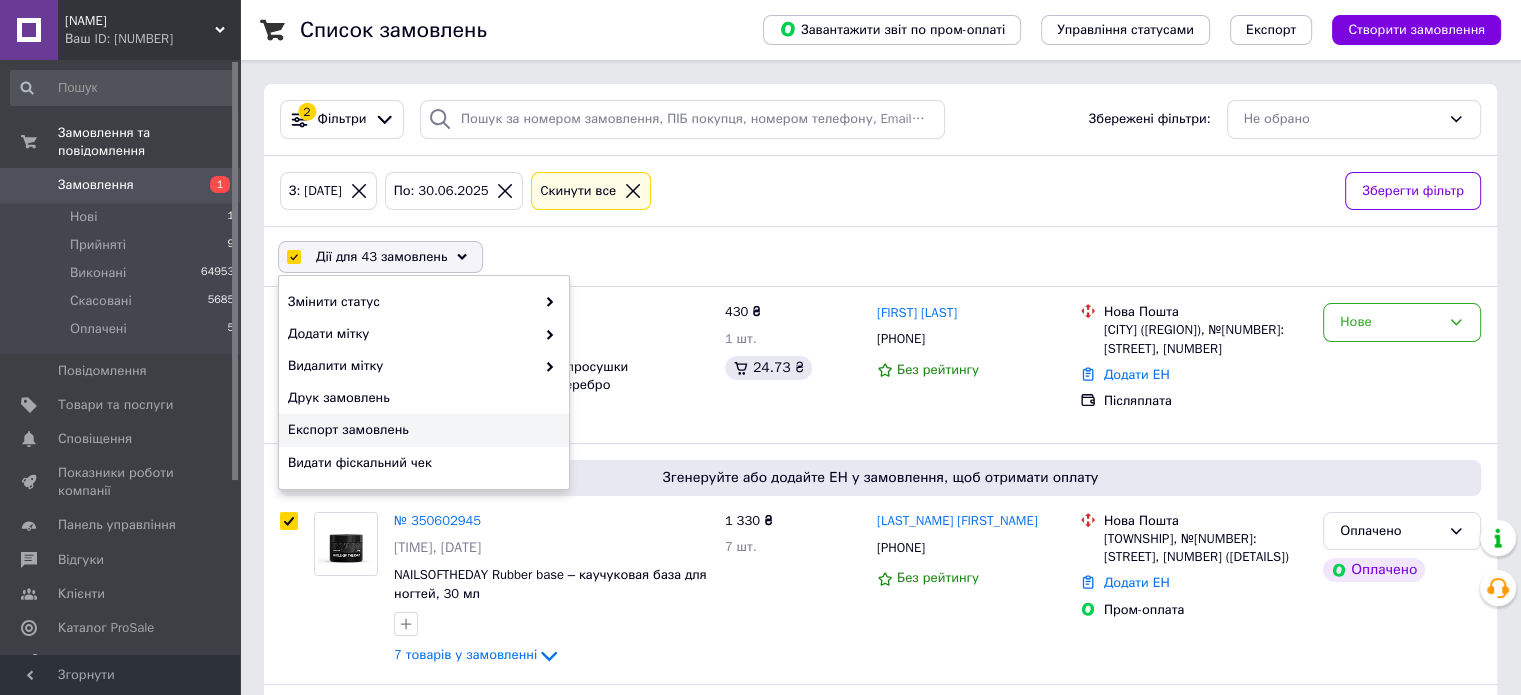 click on "Експорт замовлень" at bounding box center [411, 302] 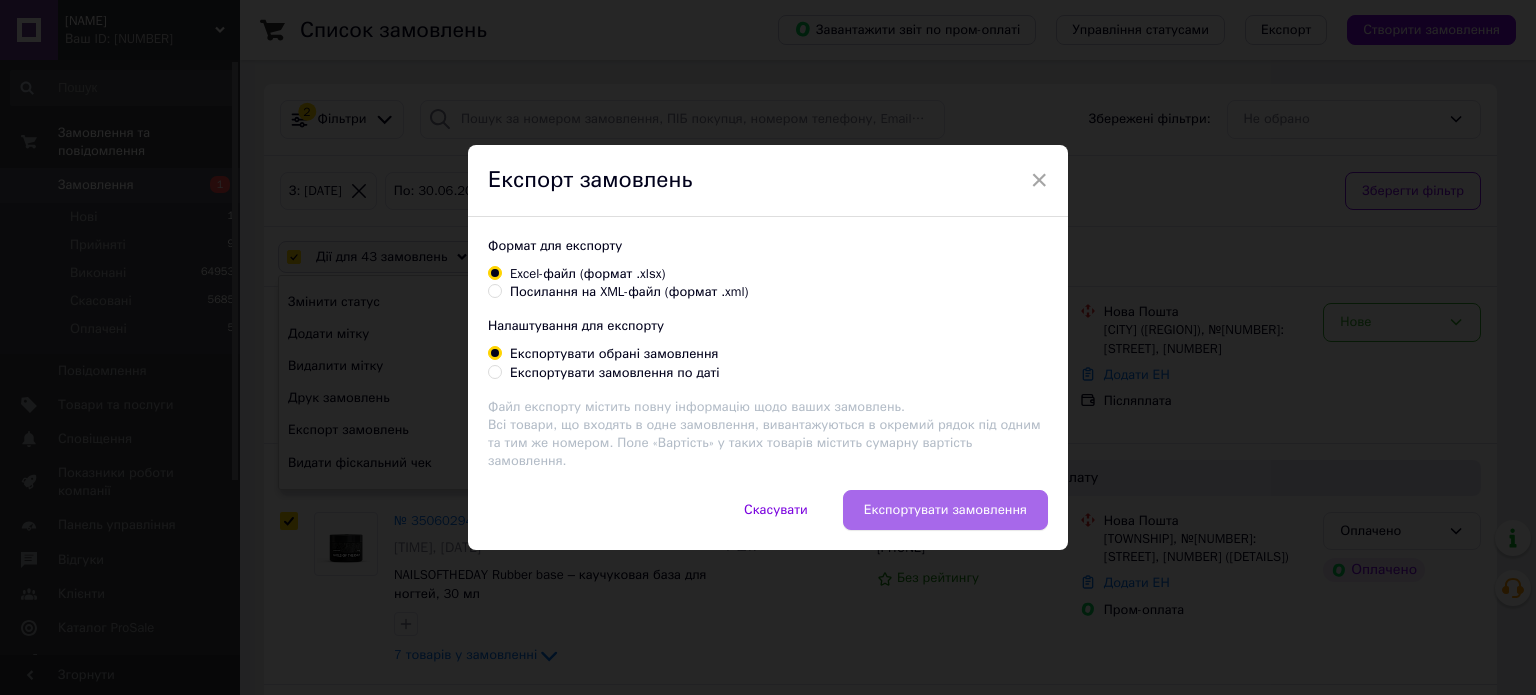 click on "Експортувати замовлення" at bounding box center [945, 510] 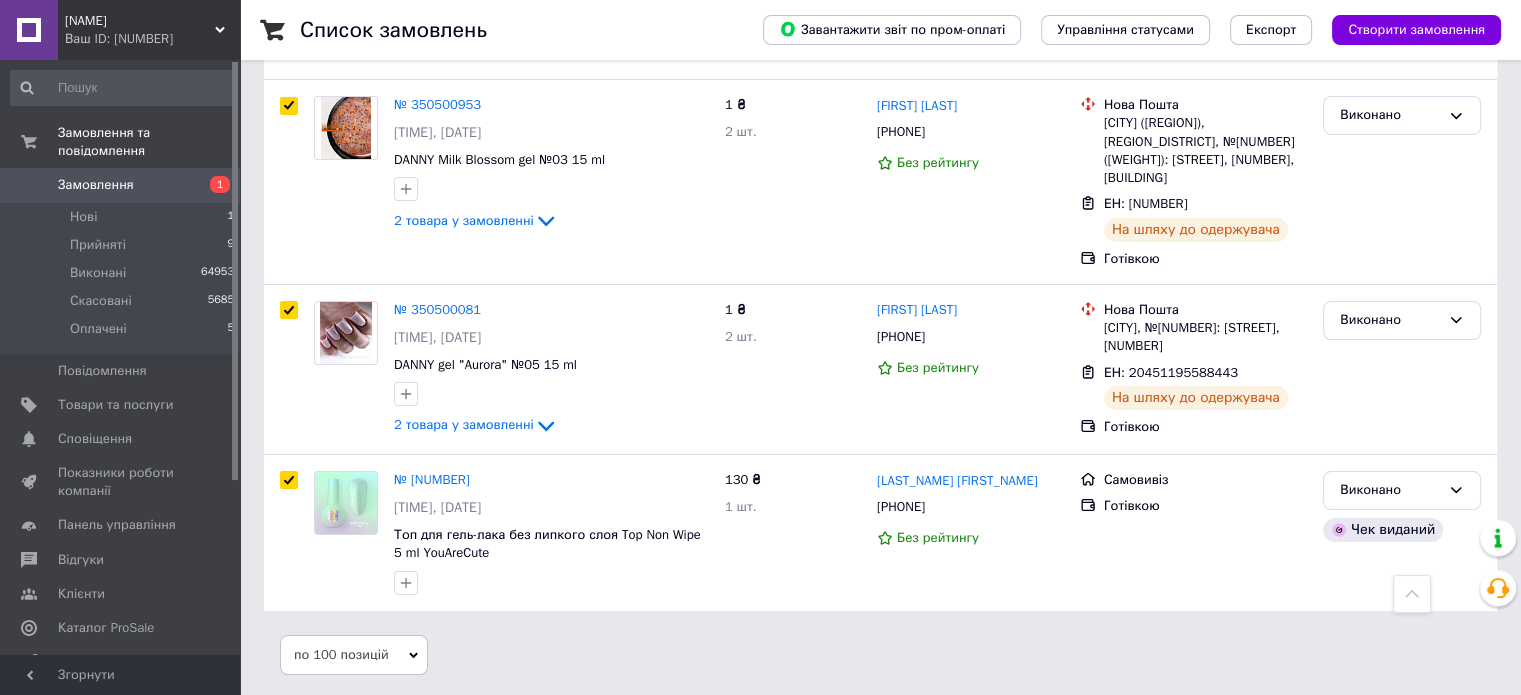 scroll, scrollTop: 7316, scrollLeft: 0, axis: vertical 